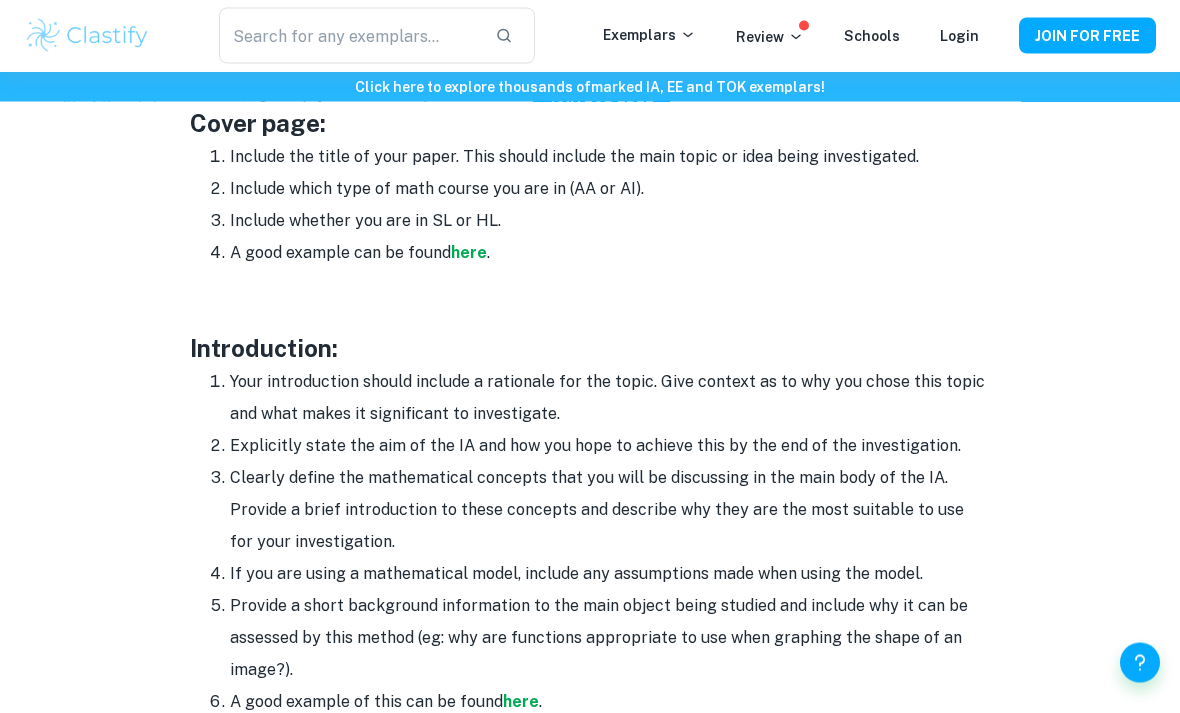 scroll, scrollTop: 1083, scrollLeft: 0, axis: vertical 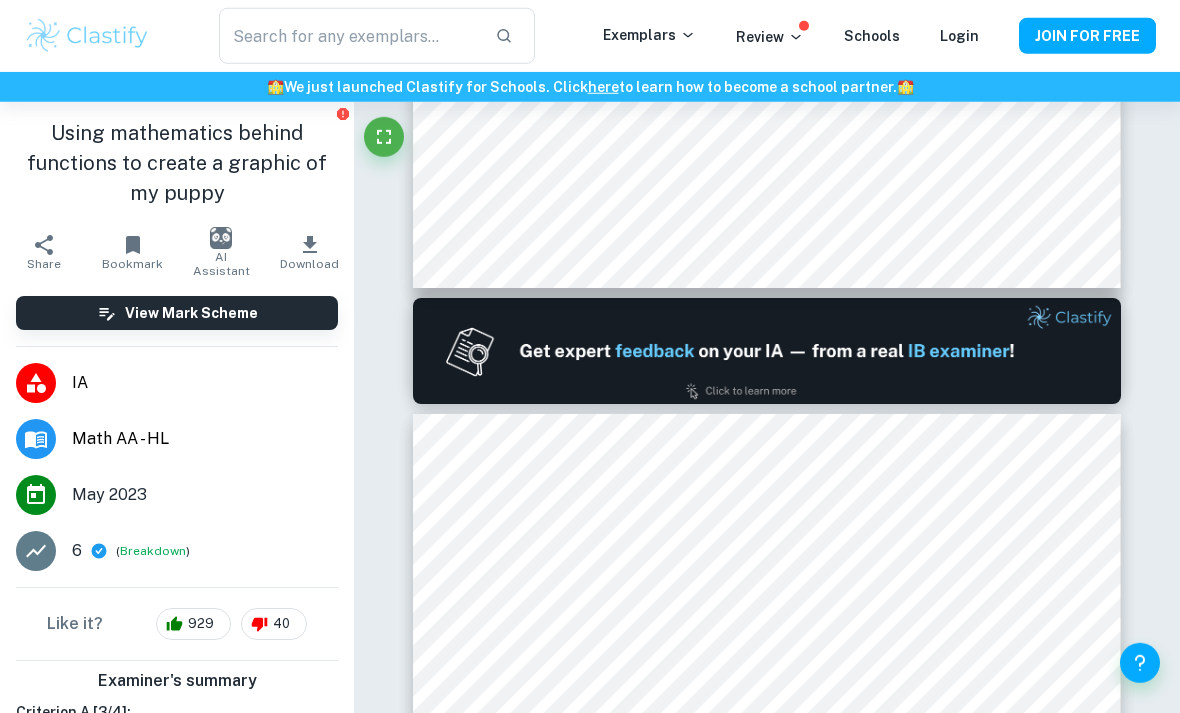 type on "1" 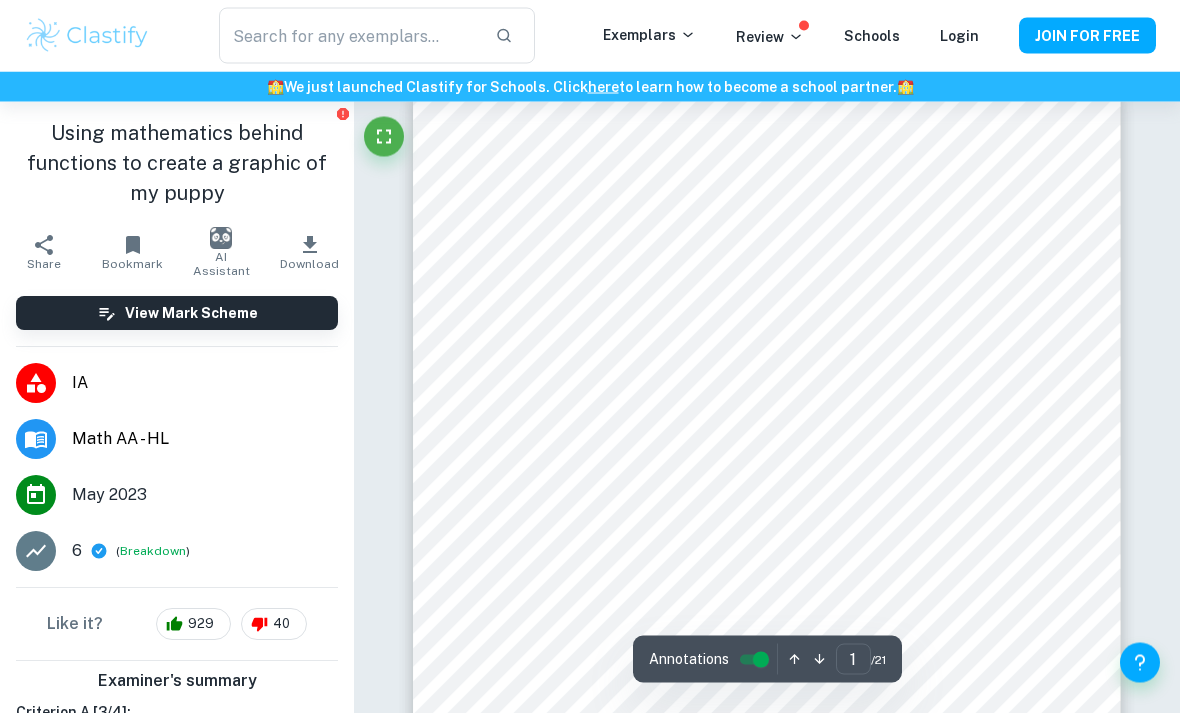 scroll, scrollTop: 0, scrollLeft: 0, axis: both 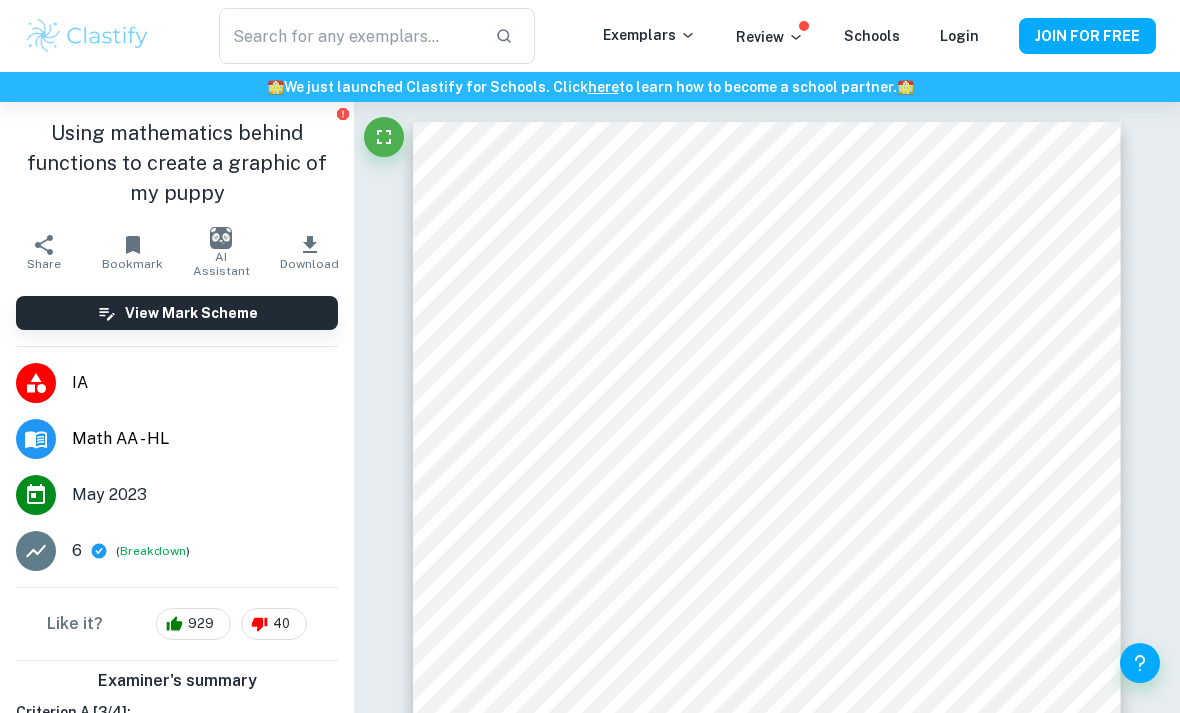 click on "​ Exemplars Review Schools Login JOIN FOR FREE" at bounding box center [590, 36] 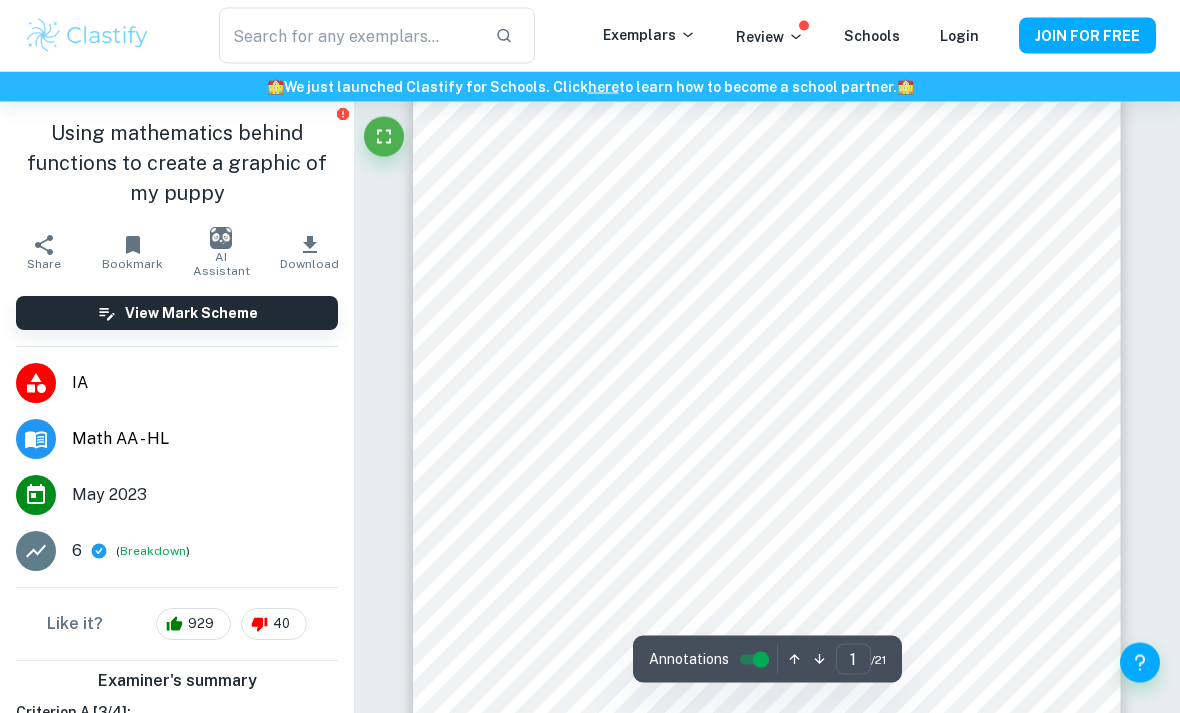 scroll, scrollTop: 26, scrollLeft: 0, axis: vertical 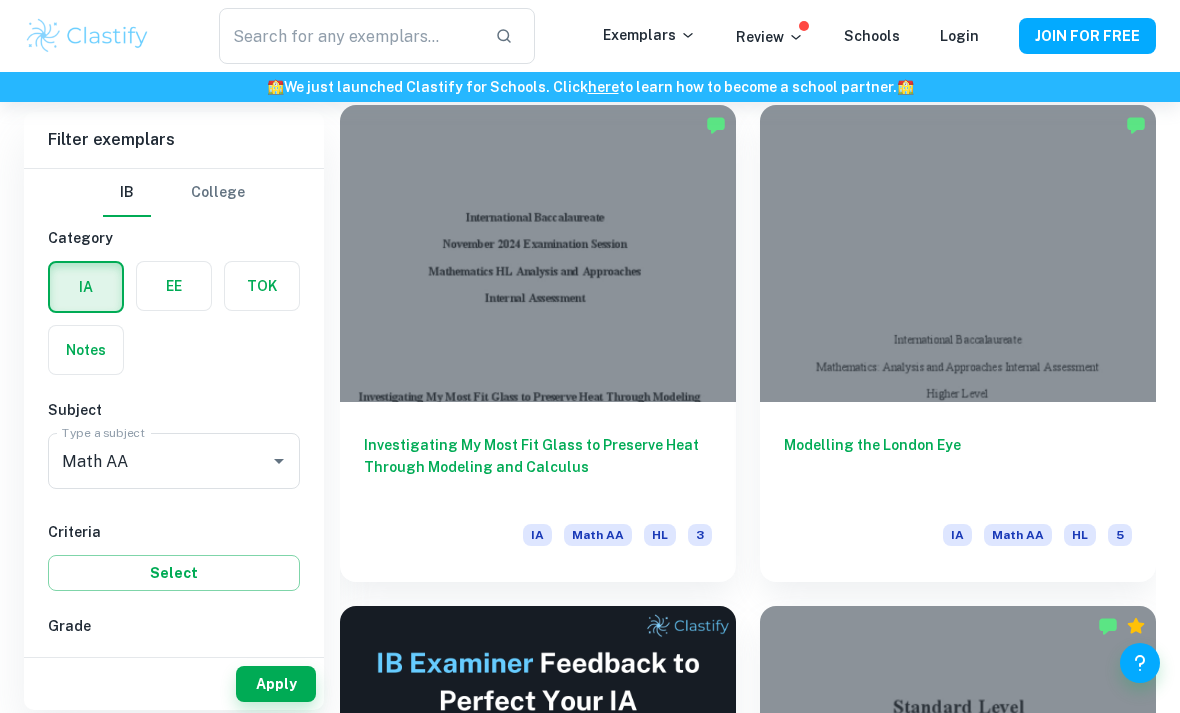 click on "7" at bounding box center (79, 668) 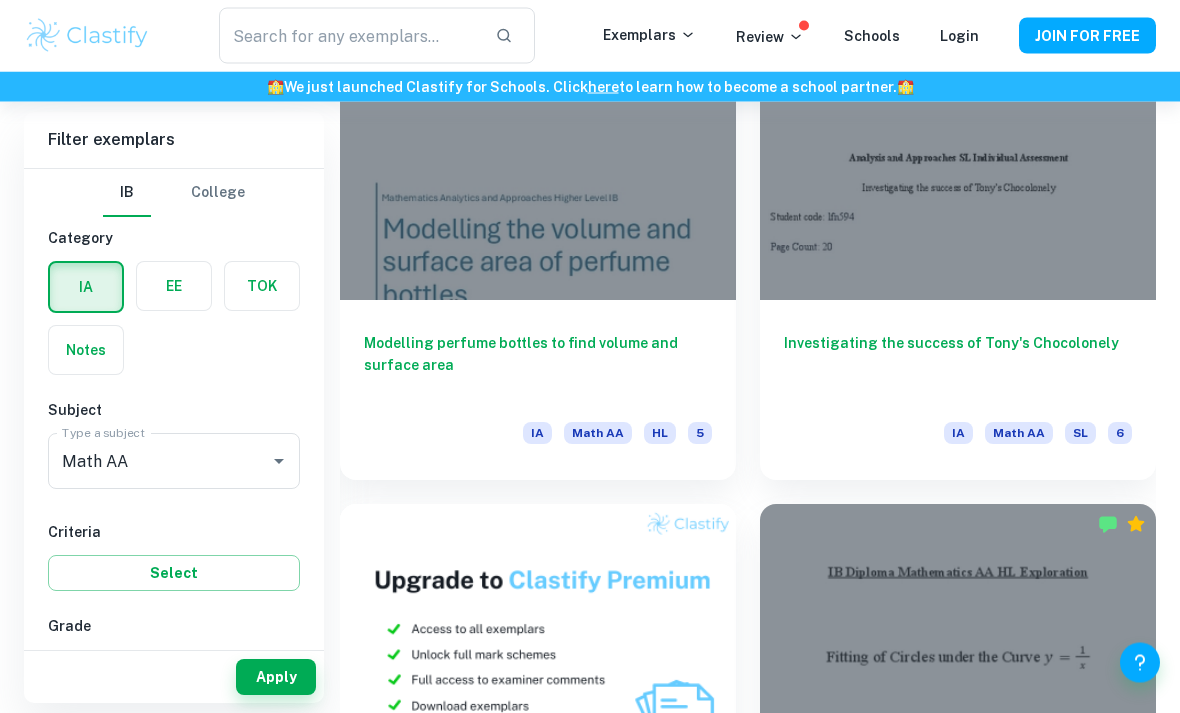 scroll, scrollTop: 1660, scrollLeft: 0, axis: vertical 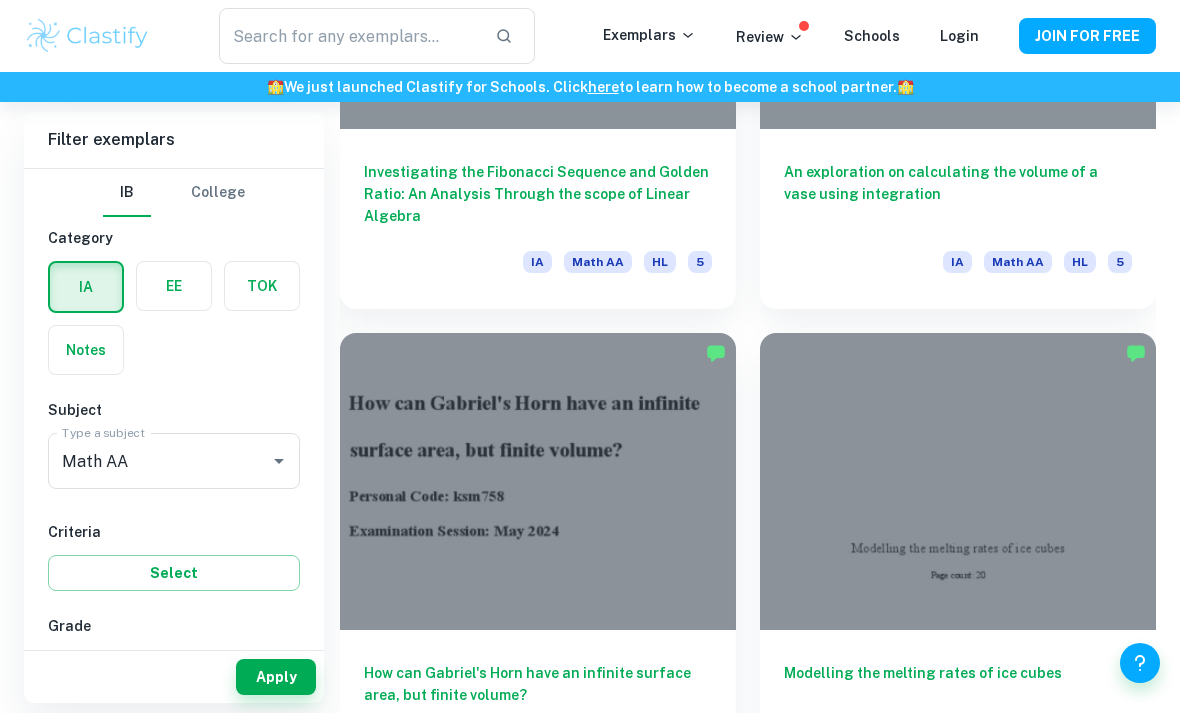 click at bounding box center [86, 287] 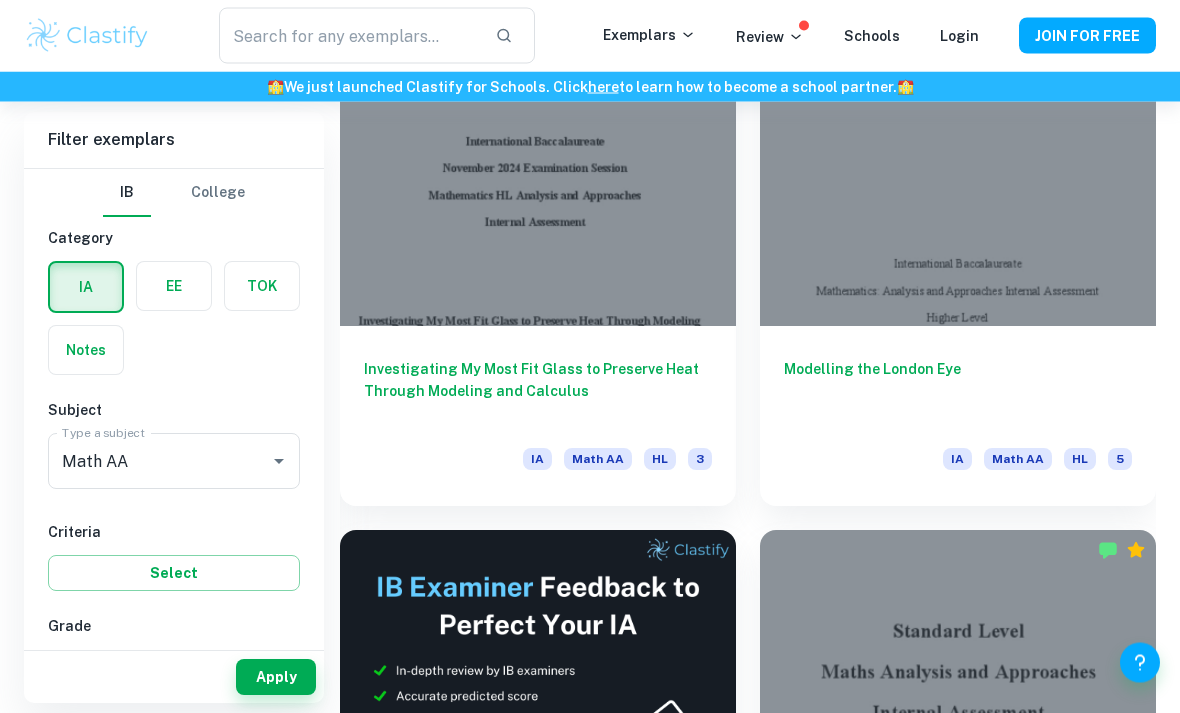 scroll, scrollTop: 592, scrollLeft: 0, axis: vertical 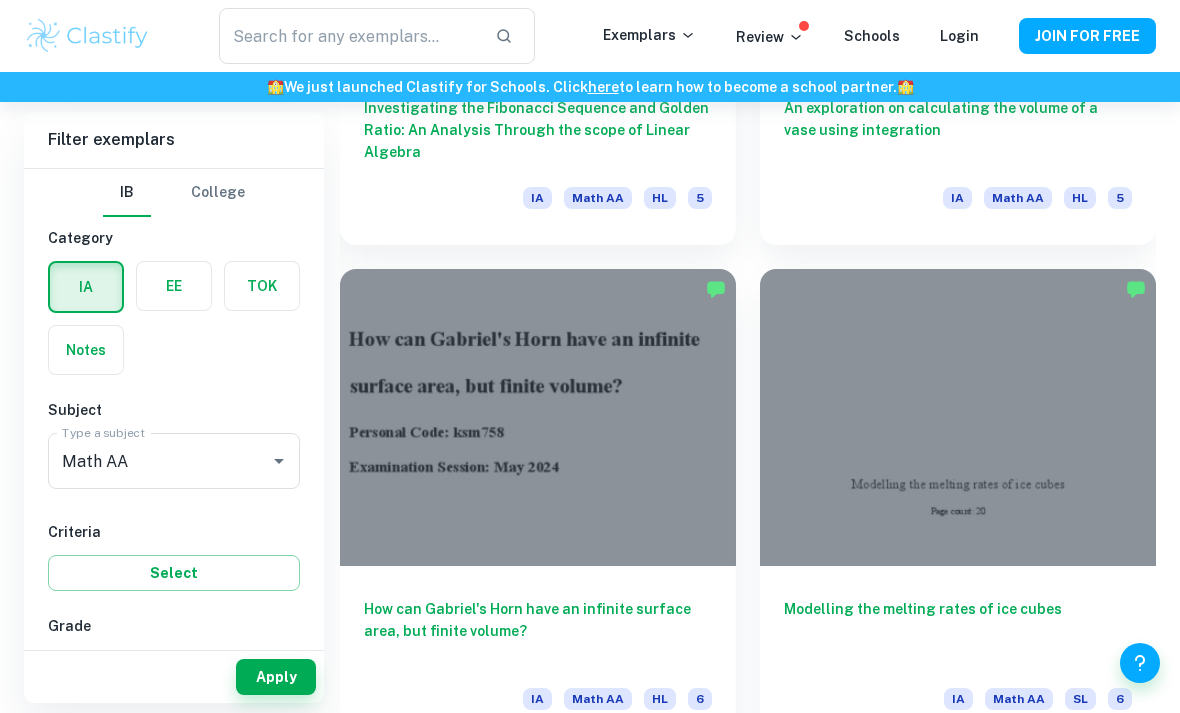 click at bounding box center [174, 286] 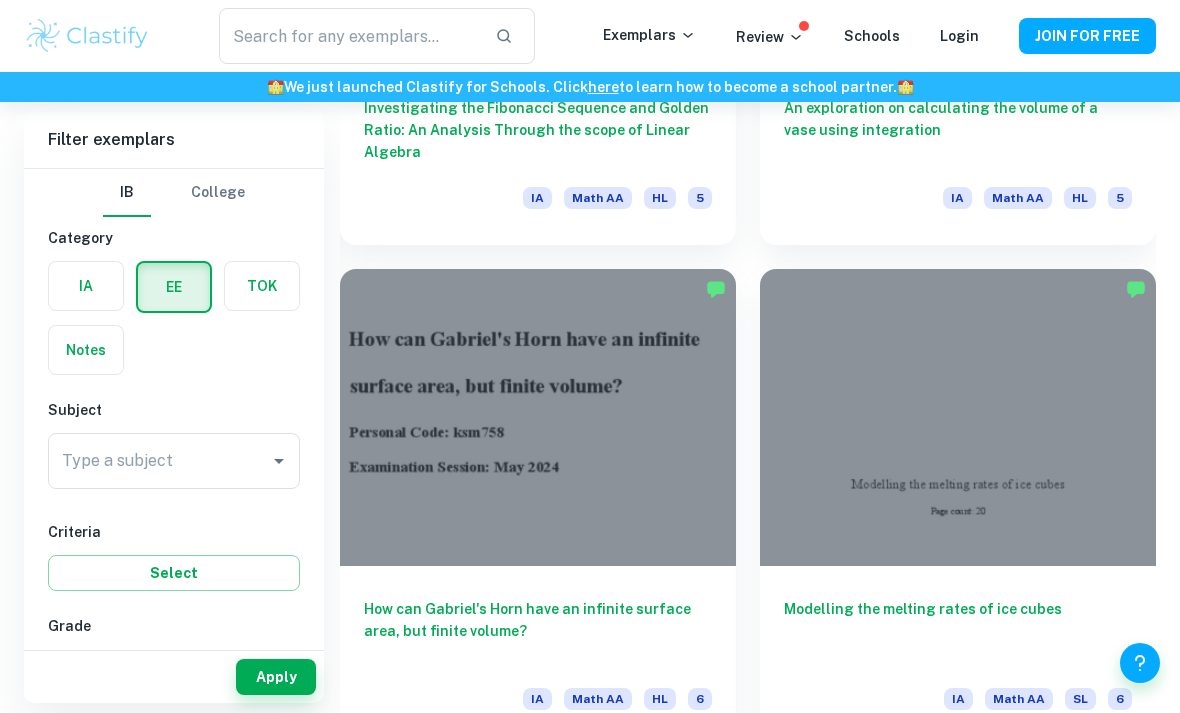 click at bounding box center (86, 286) 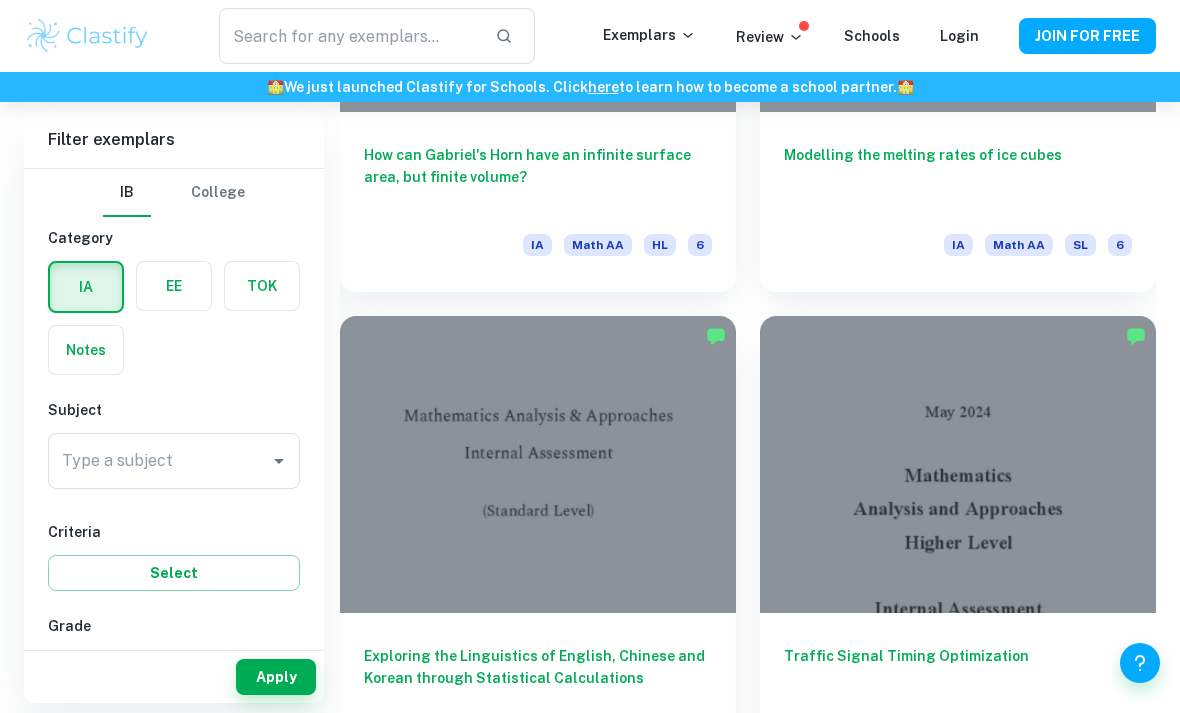 scroll, scrollTop: 3365, scrollLeft: 0, axis: vertical 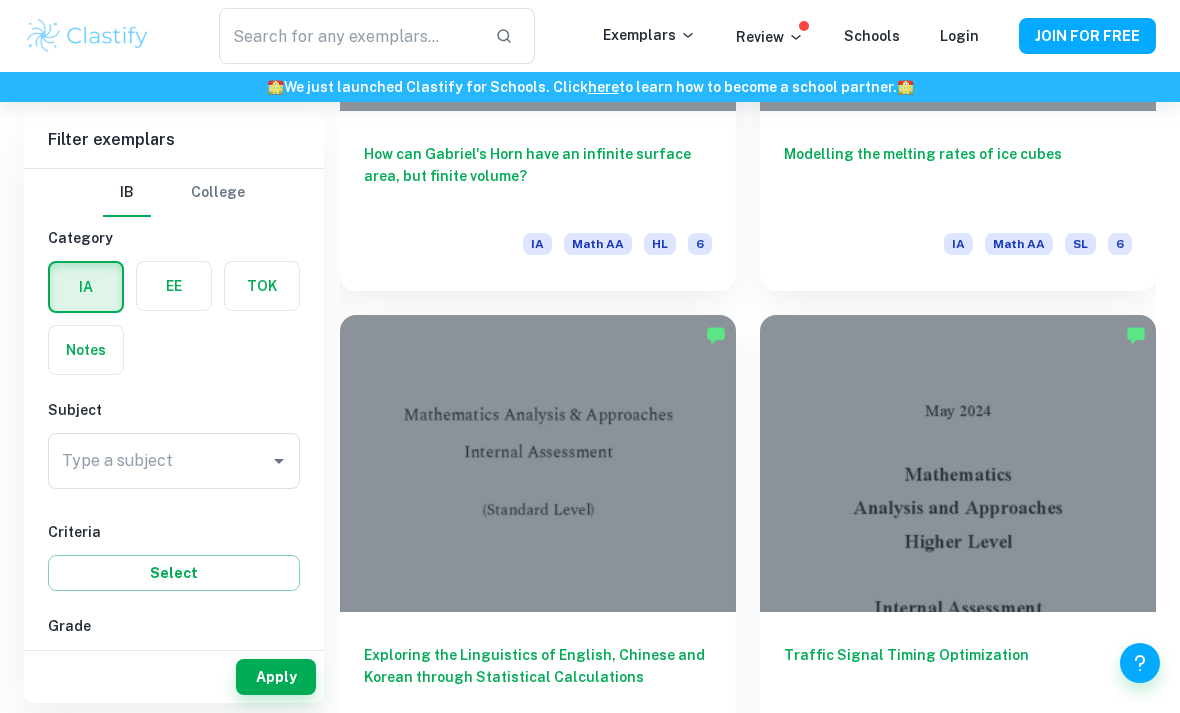 click on "Type a subject" at bounding box center (159, 461) 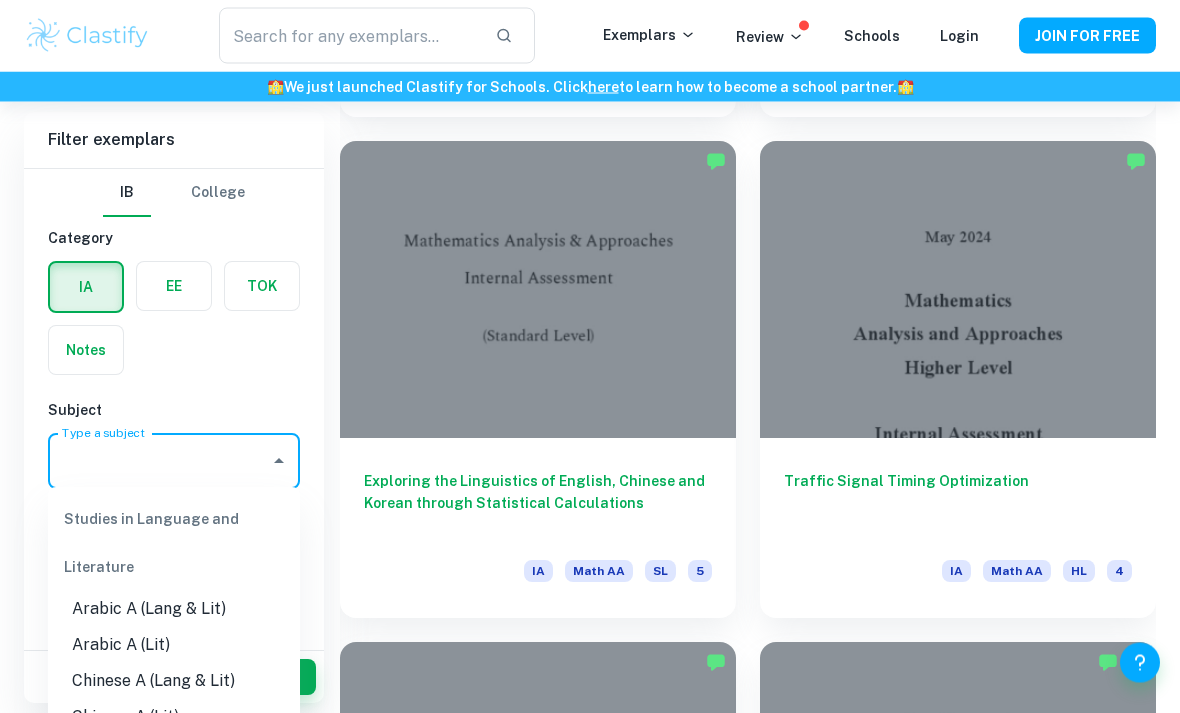 scroll, scrollTop: 3535, scrollLeft: 0, axis: vertical 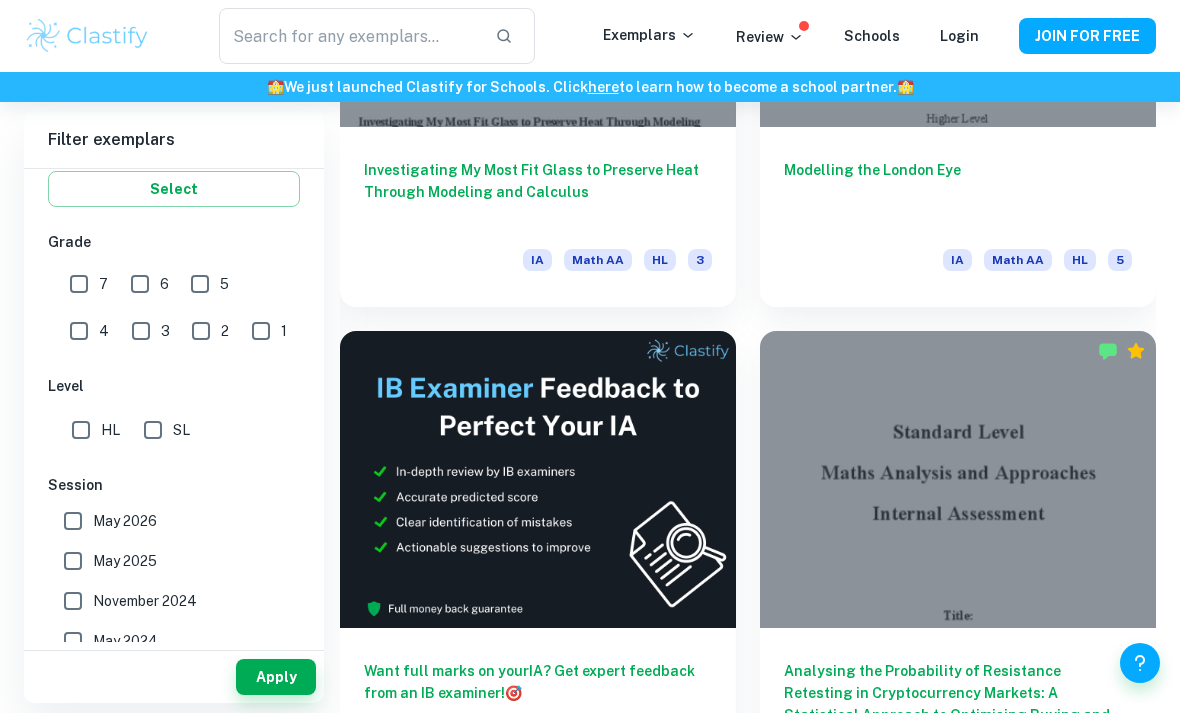 click on "7" at bounding box center (79, 284) 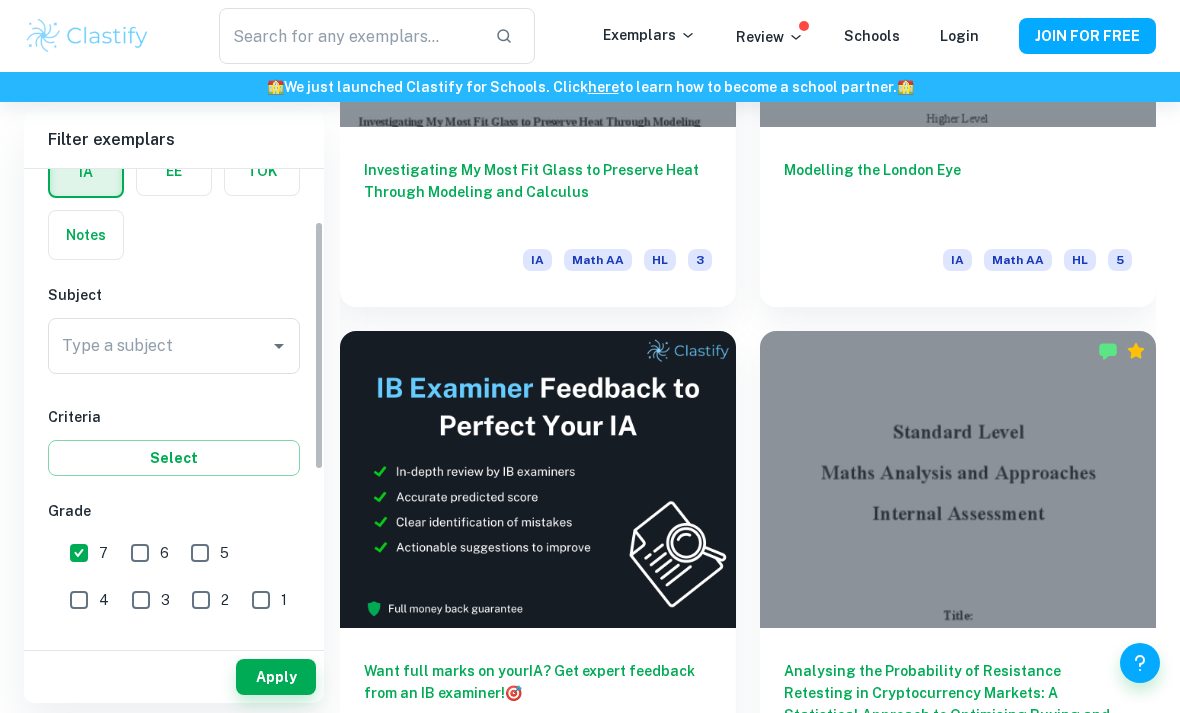 scroll, scrollTop: 113, scrollLeft: 0, axis: vertical 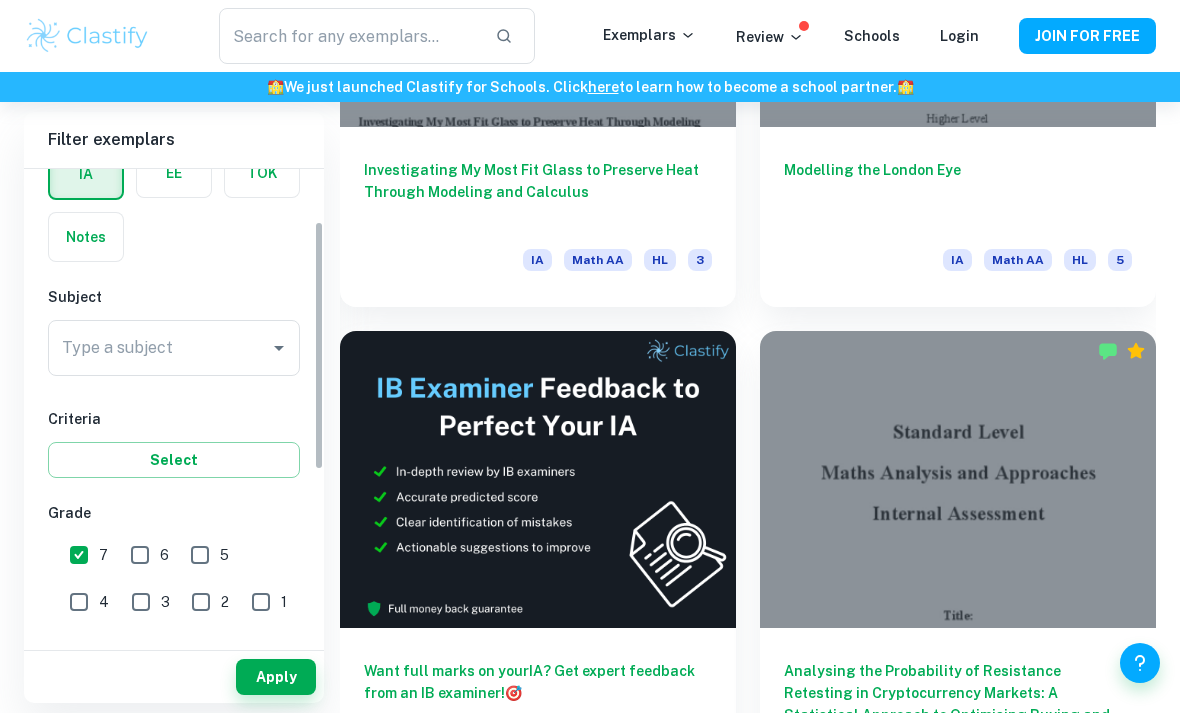 click at bounding box center [279, 348] 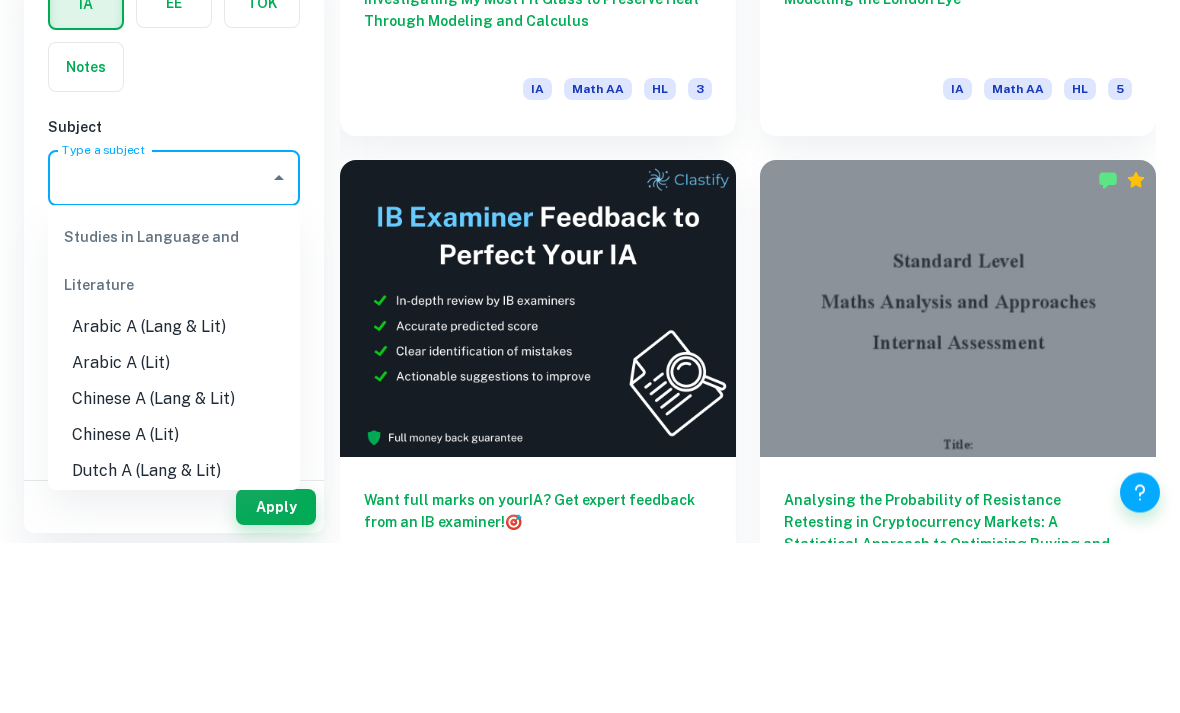 click at bounding box center [279, 348] 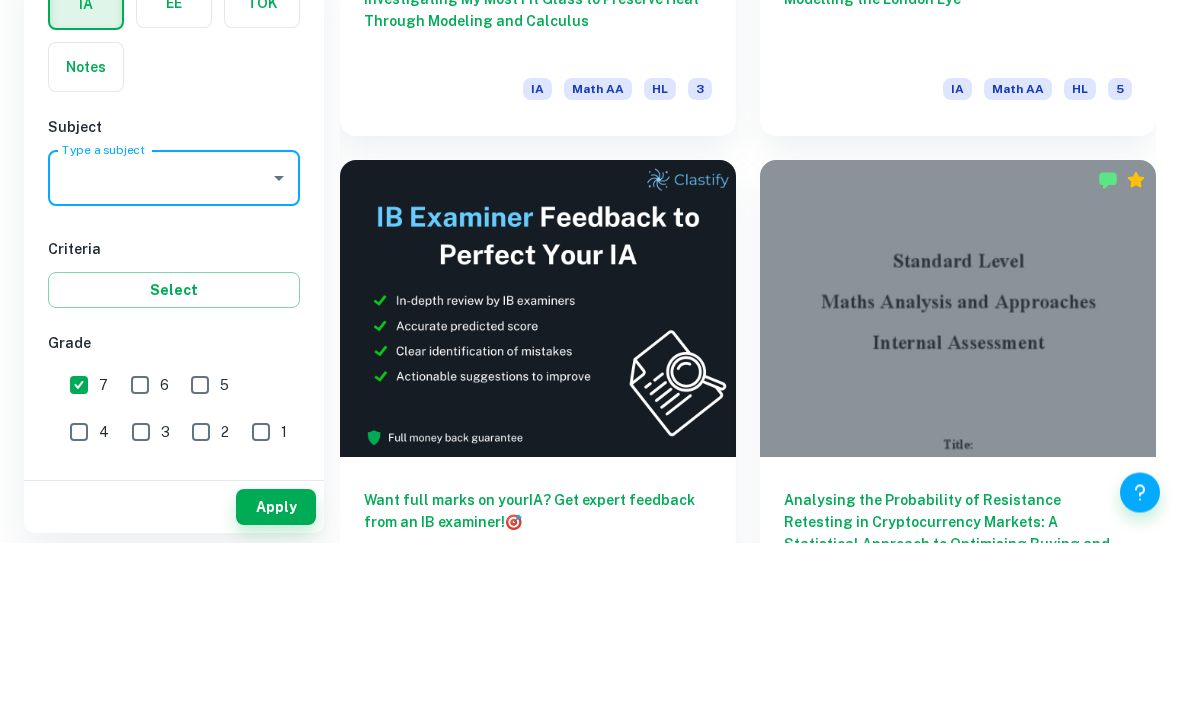 click at bounding box center [279, 348] 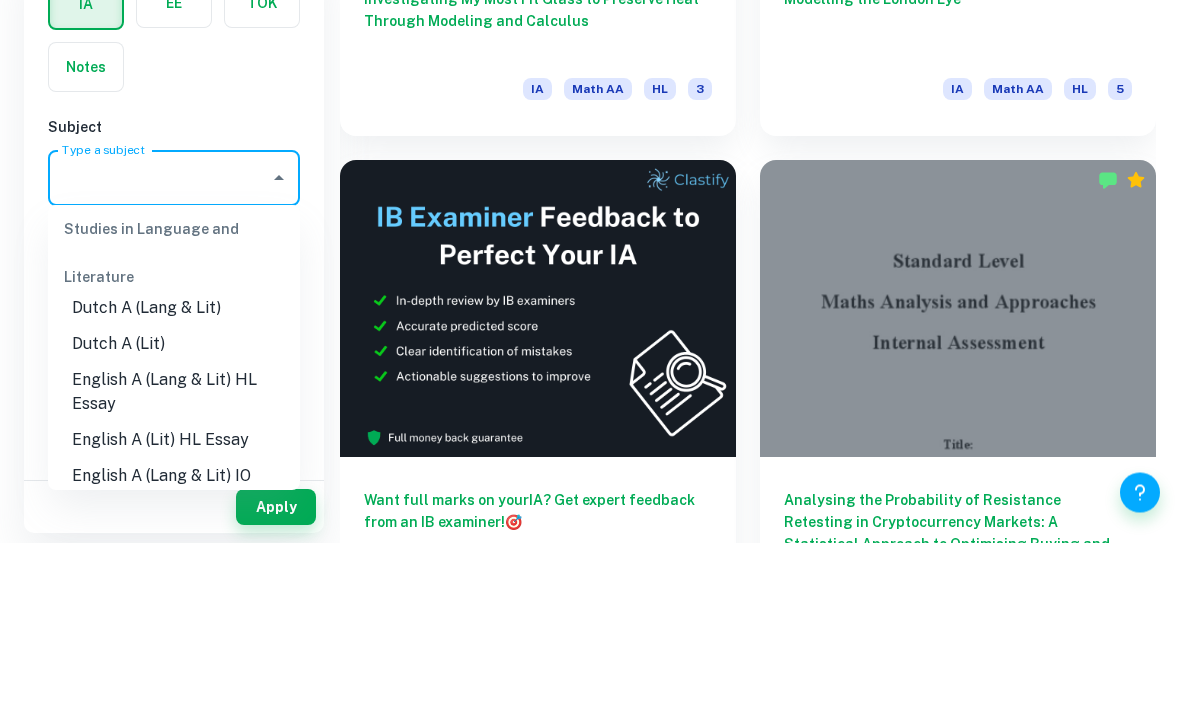 scroll, scrollTop: 173, scrollLeft: 0, axis: vertical 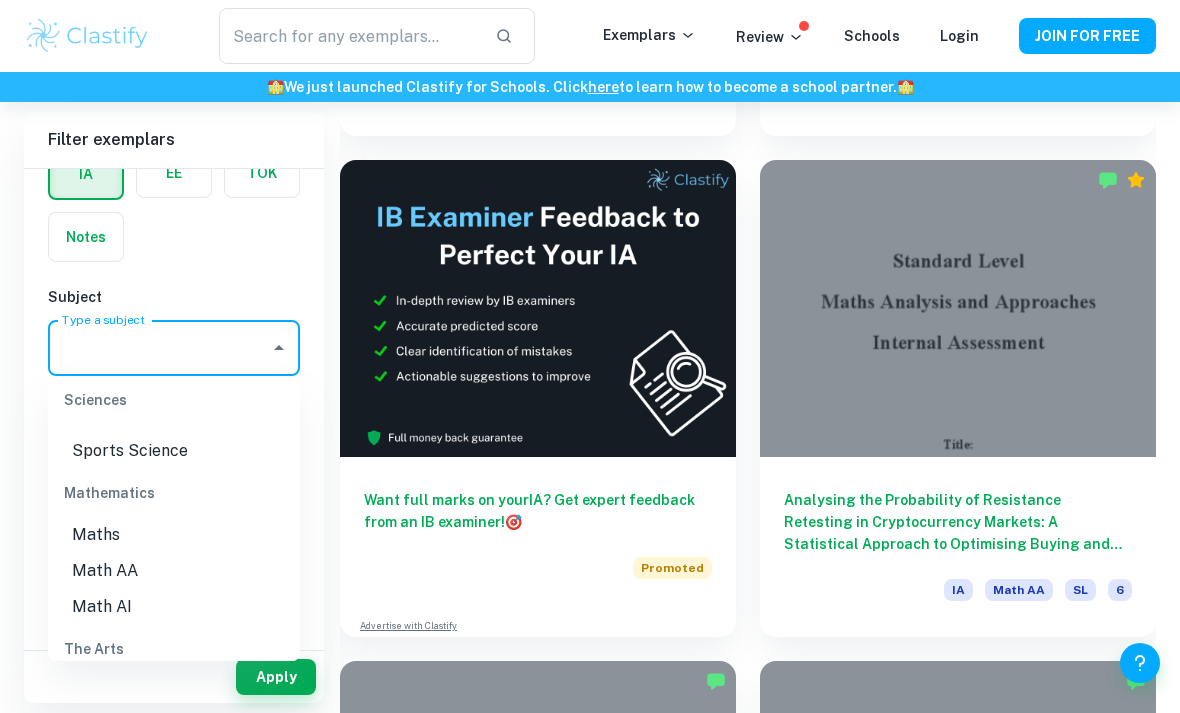 click on "Maths" at bounding box center (174, 535) 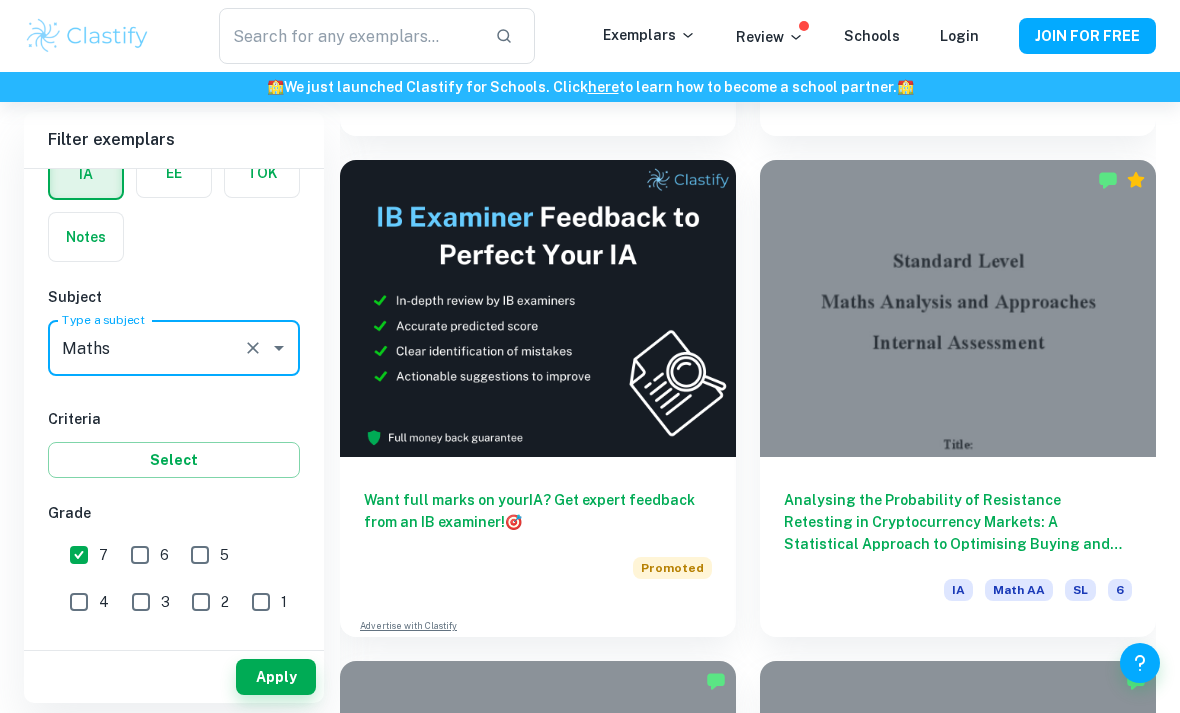 click on "Apply" at bounding box center (276, 677) 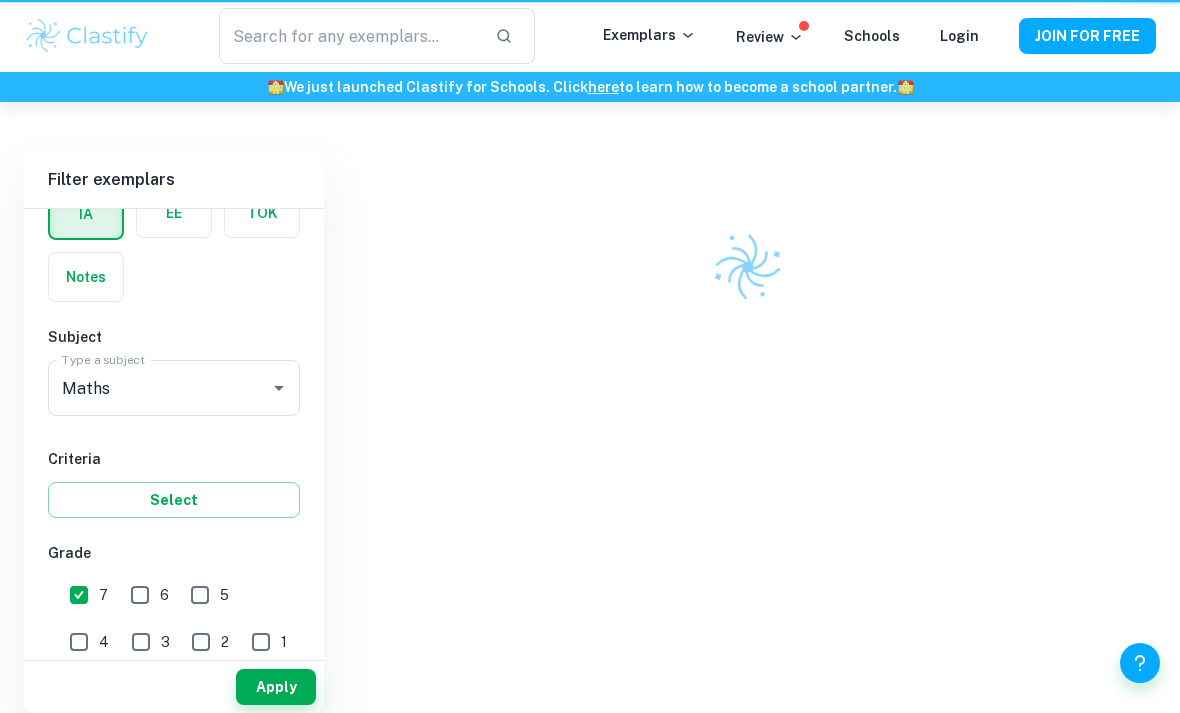 scroll, scrollTop: 512, scrollLeft: 0, axis: vertical 